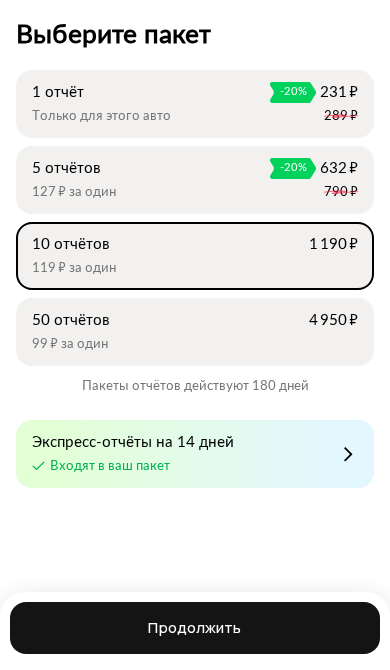 scroll, scrollTop: 0, scrollLeft: 0, axis: both 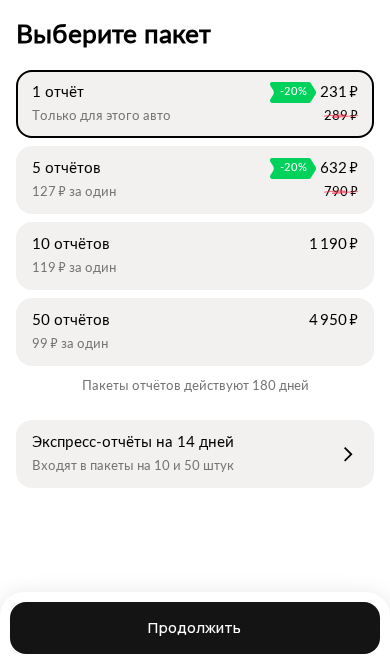 click on "Продолжить" at bounding box center (194, 628) 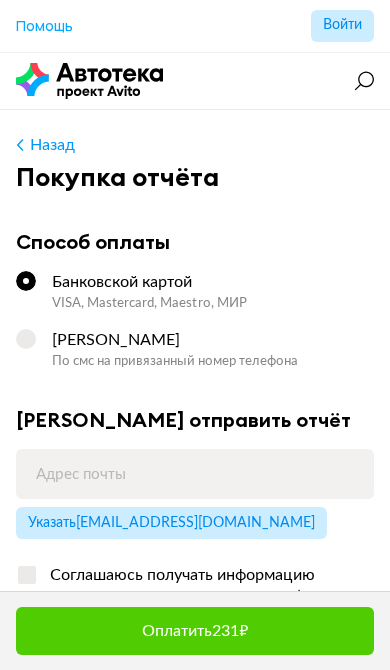 click on "По смс на привязанный номер телефона" at bounding box center [213, 362] 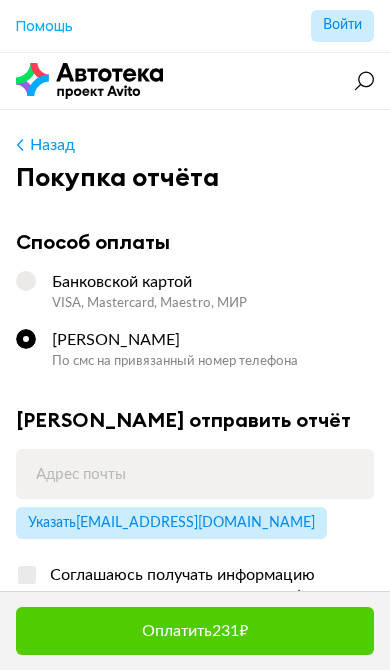 click on "Оплатить  231  ₽" at bounding box center (195, 631) 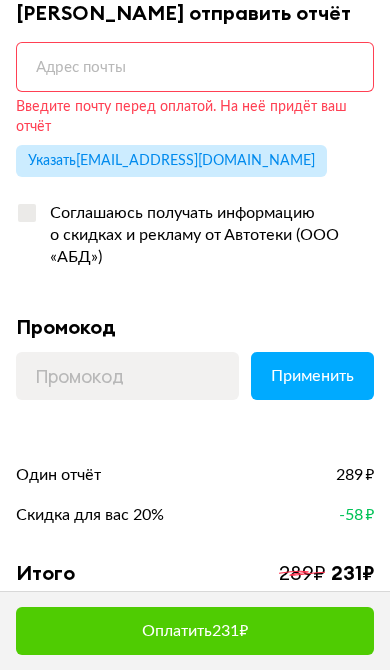 click at bounding box center (195, 67) 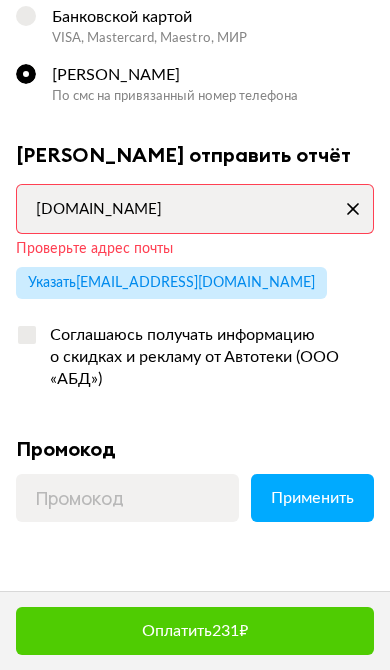 click on "Оплатить  231  ₽" at bounding box center (195, 631) 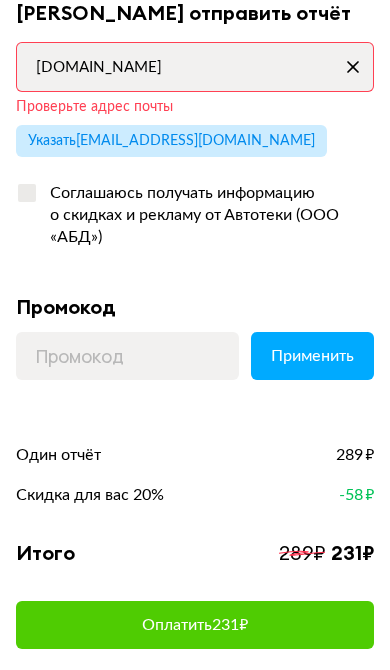 click on "Оплатить  231  ₽" at bounding box center (195, 625) 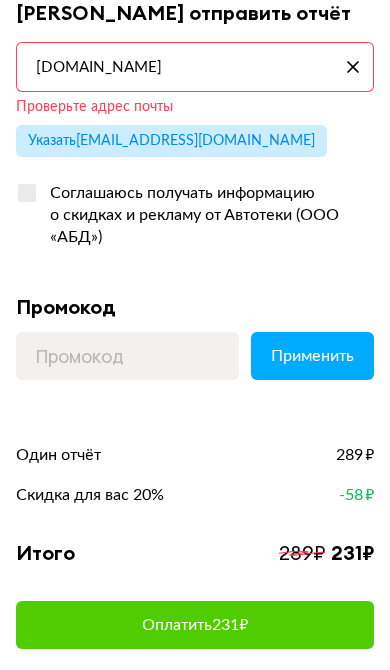 click on "petrova04-06.mail.ru" at bounding box center (195, 67) 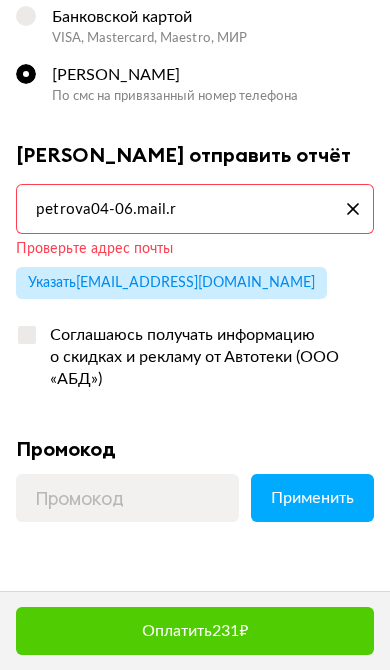 type on "petrova04-06.mail.ru" 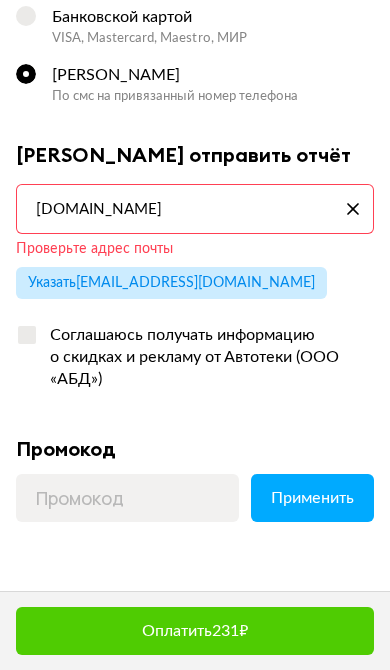 click on "petrova04-06.mail.ru" at bounding box center [195, 209] 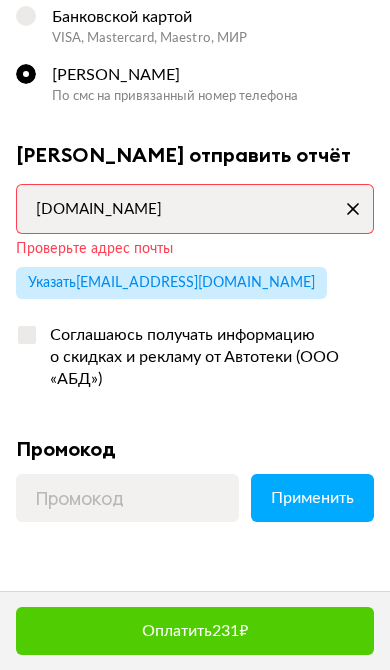 click on "Соглашаюсь получать информацию о скидках и рекламу от Автотеки (ООО «АБД»)" at bounding box center (195, 358) 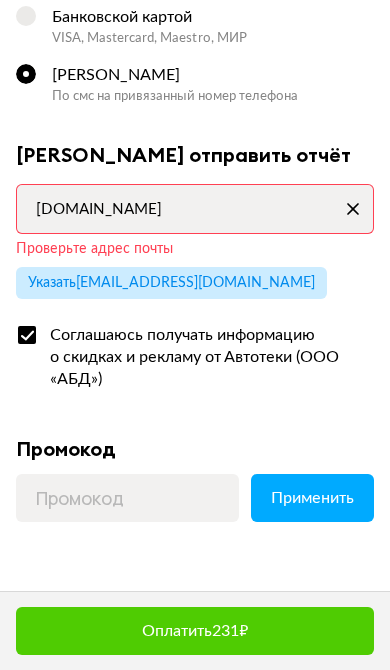 click on "Соглашаюсь получать информацию о скидках и рекламу от Автотеки (ООО «АБД»)" at bounding box center (206, 357) 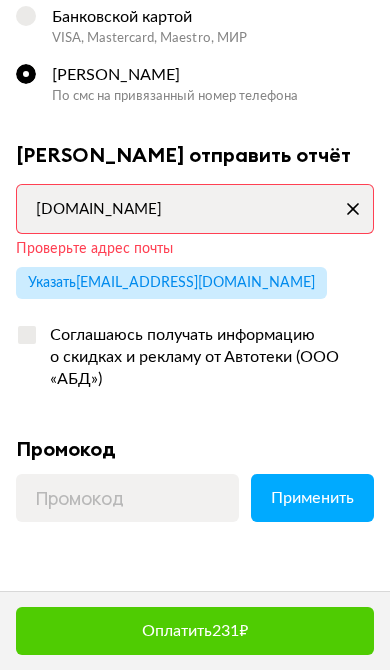 click on "Указать  petrova04-06@mail.ru" at bounding box center [171, 283] 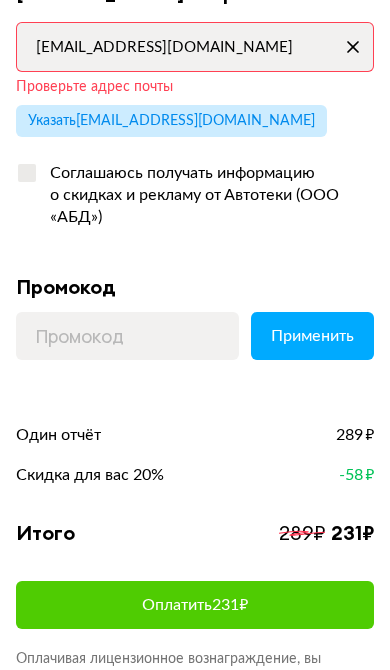 scroll, scrollTop: 431, scrollLeft: 0, axis: vertical 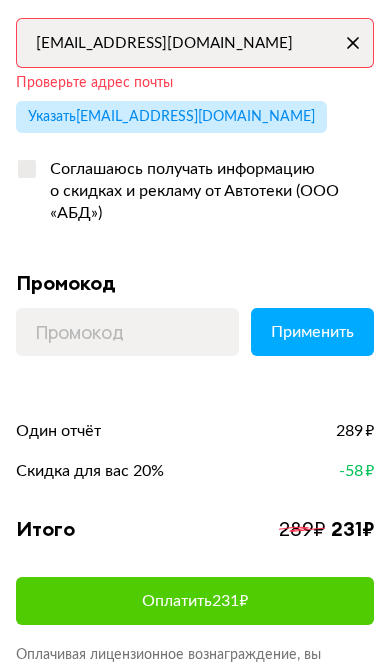 click on "Оплатить  231  ₽" at bounding box center [195, 601] 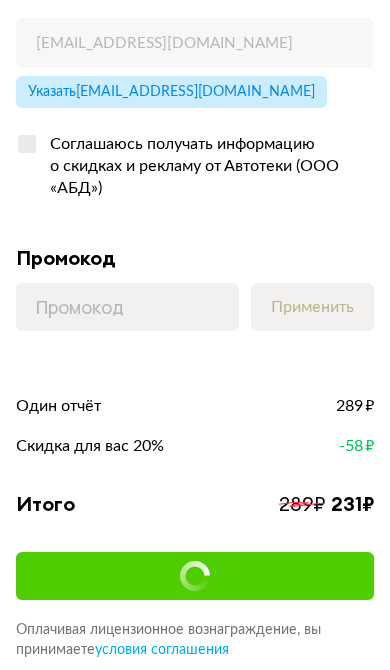 scroll, scrollTop: 0, scrollLeft: 0, axis: both 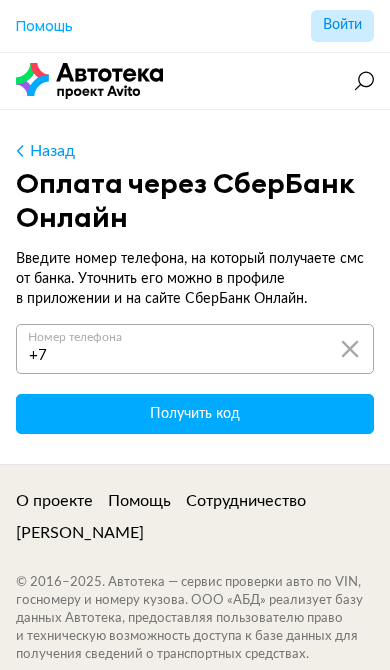 click on "+7" at bounding box center [195, 349] 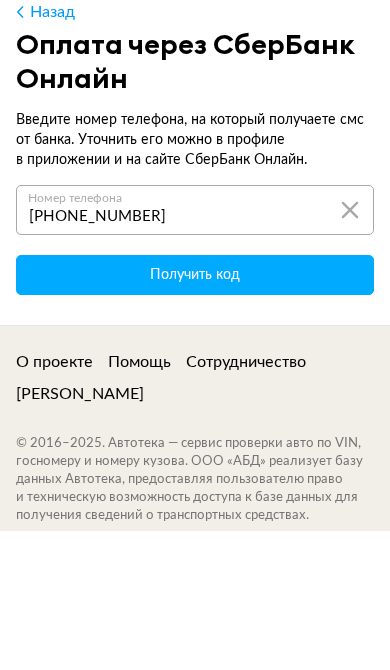 type on "+7 961 971 75 97" 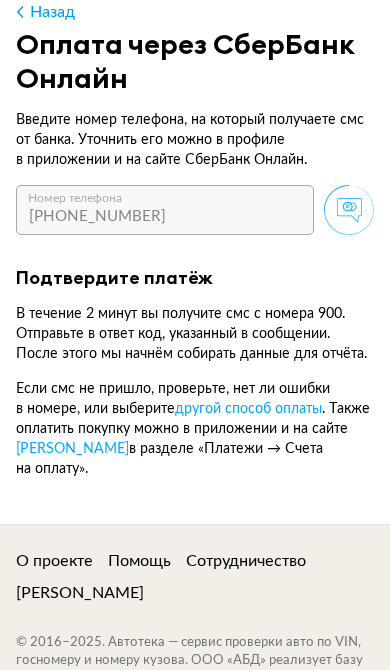 click on "+7 961 971 75 97 Номер телефона" at bounding box center [165, 210] 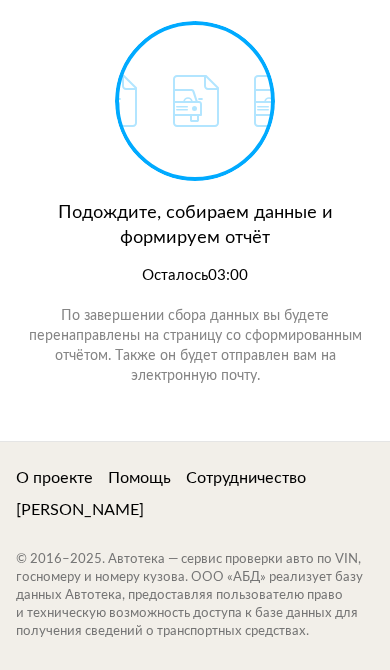 scroll, scrollTop: 0, scrollLeft: 0, axis: both 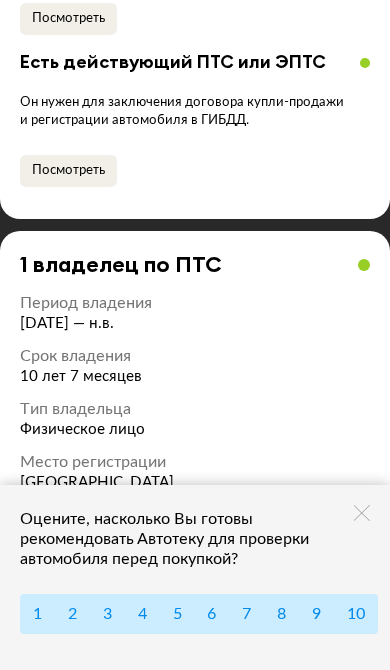 click at bounding box center [362, 513] 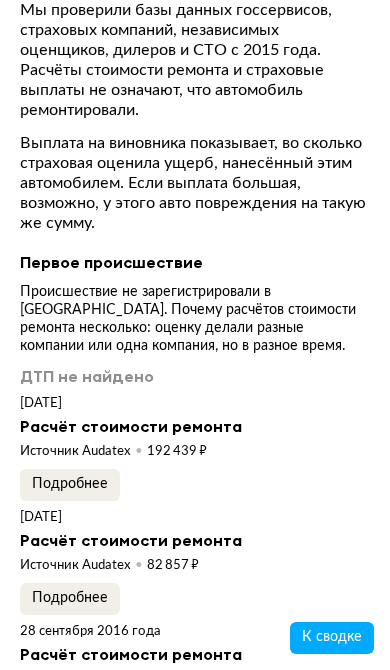 scroll, scrollTop: 4410, scrollLeft: 0, axis: vertical 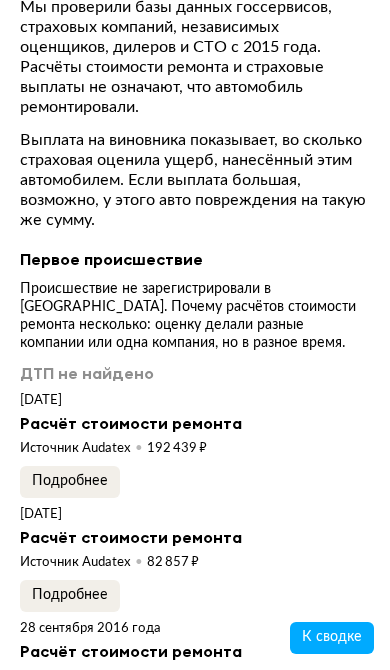click on "Подробнее" at bounding box center (70, 482) 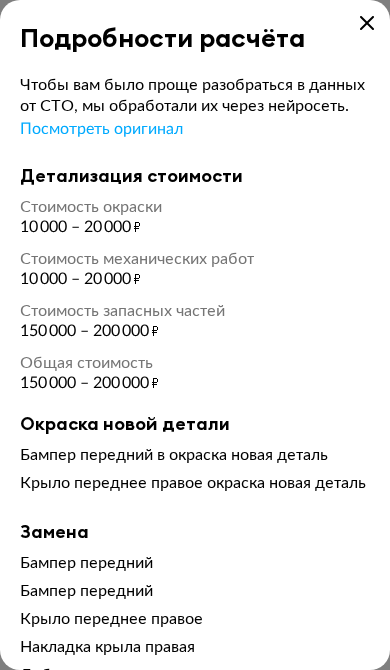 scroll, scrollTop: 0, scrollLeft: 0, axis: both 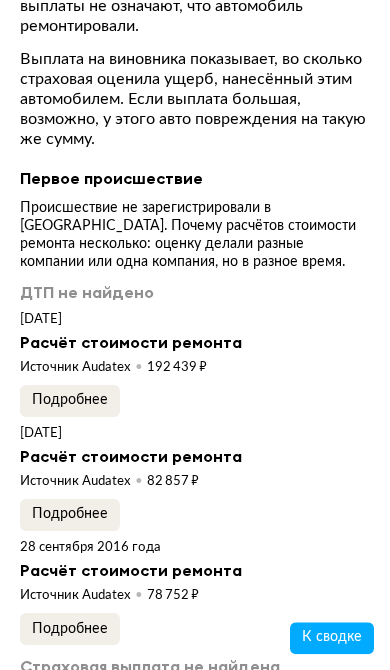 click on "Подробнее" at bounding box center [70, 514] 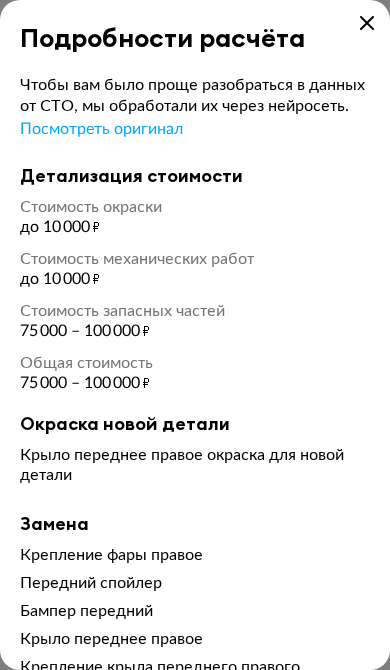 scroll, scrollTop: 0, scrollLeft: 0, axis: both 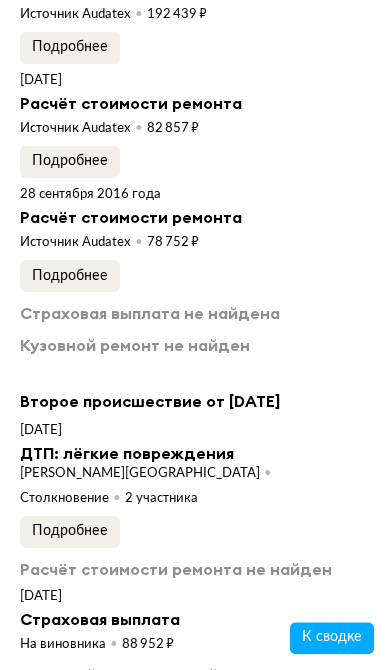 click on "Подробнее" at bounding box center (70, 532) 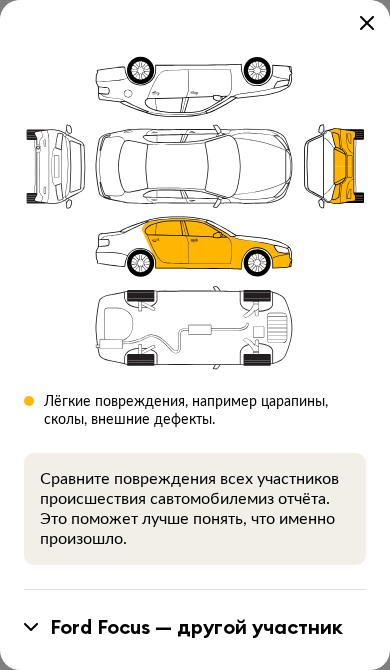scroll, scrollTop: 465, scrollLeft: 0, axis: vertical 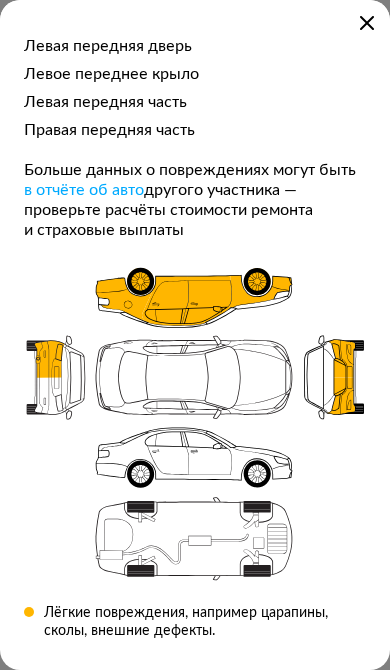 click at bounding box center (195, 16) 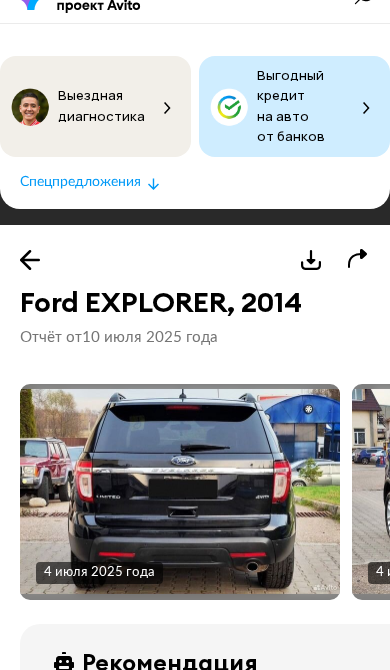 scroll, scrollTop: 87, scrollLeft: 0, axis: vertical 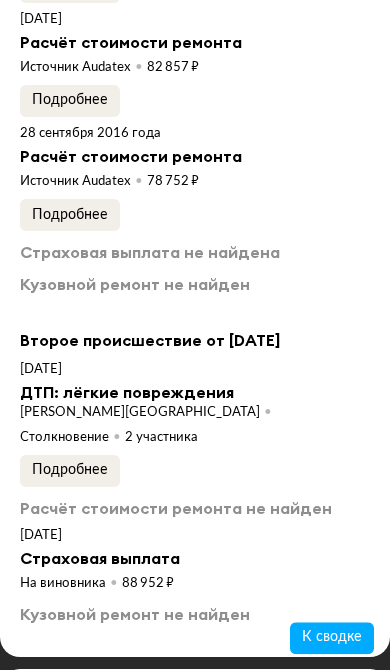 click on "Подробнее" at bounding box center (70, 470) 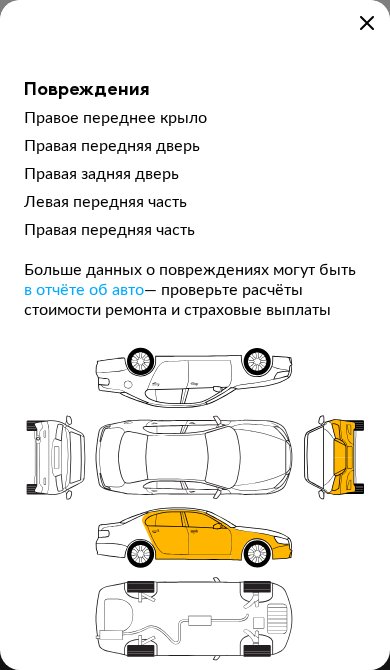 scroll, scrollTop: 172, scrollLeft: 0, axis: vertical 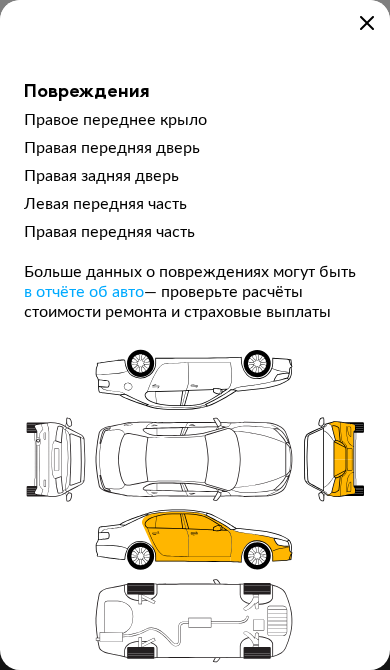 click at bounding box center [367, 23] 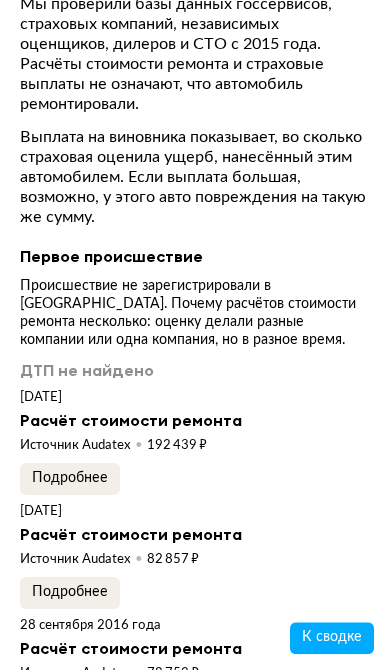 scroll, scrollTop: 4412, scrollLeft: 0, axis: vertical 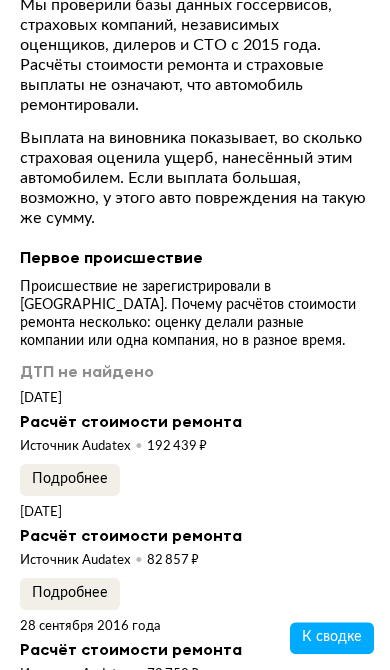 click on "Подробнее" at bounding box center (70, 480) 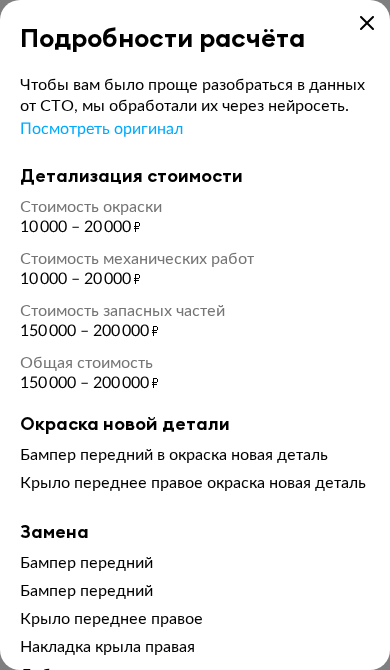scroll, scrollTop: 0, scrollLeft: 0, axis: both 